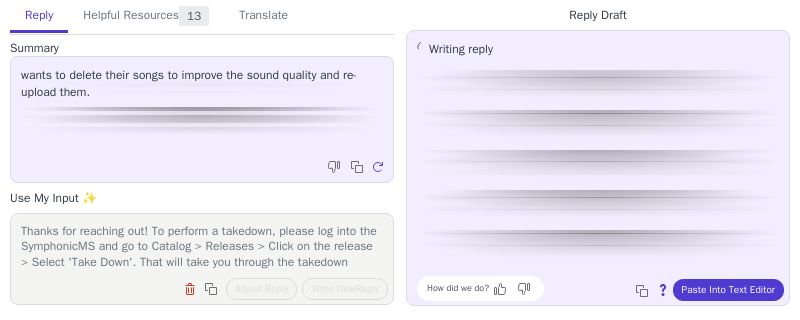 scroll, scrollTop: 0, scrollLeft: 0, axis: both 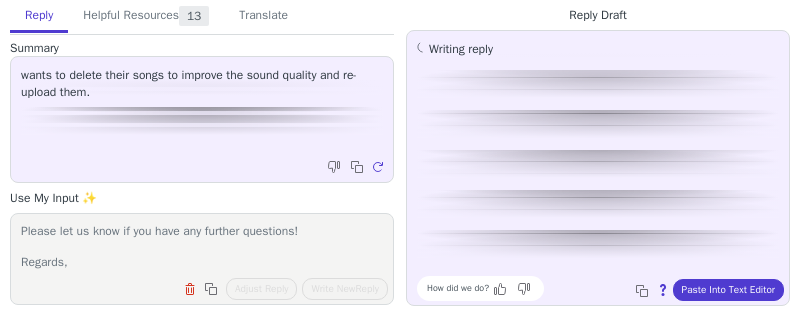 click on "Thanks for reaching out! To perform a takedown, please log into the SymphonicMS and go to Catalog > Releases > Click on the release > Select 'Take Down'. That will take you through the takedown process.
Please let us know if you have any further questions!
Regards," at bounding box center (202, 246) 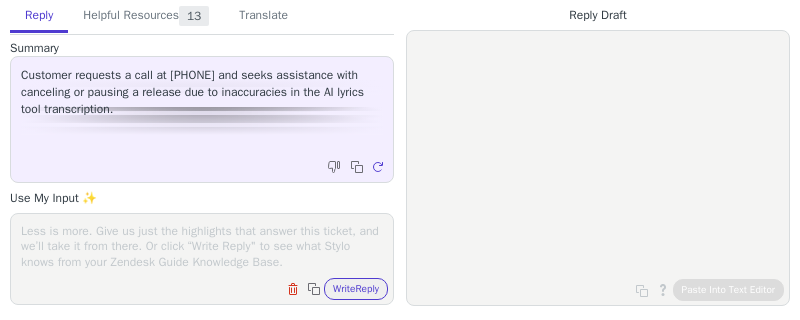 scroll, scrollTop: 0, scrollLeft: 0, axis: both 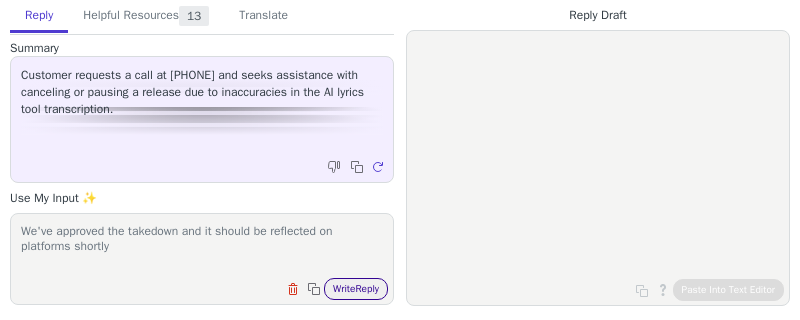 type on "We've approved the takedown and it should be reflected on platforms shortly" 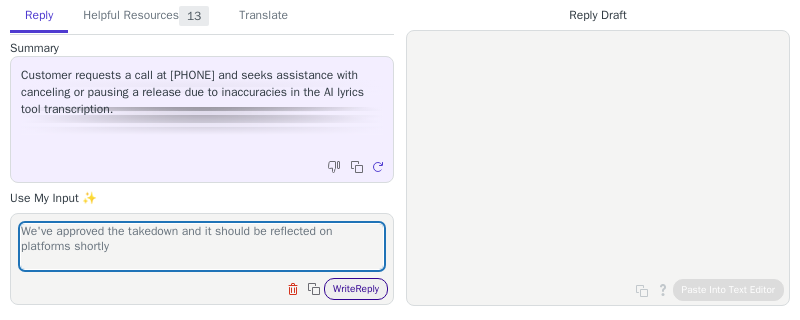 click on "Write  Reply" at bounding box center [356, 289] 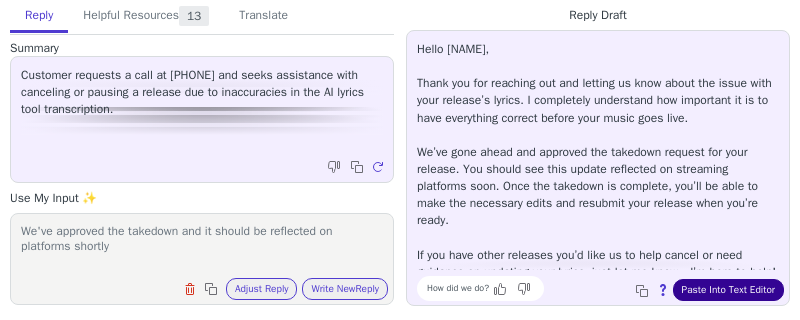 click on "Paste Into Text Editor" at bounding box center (728, 290) 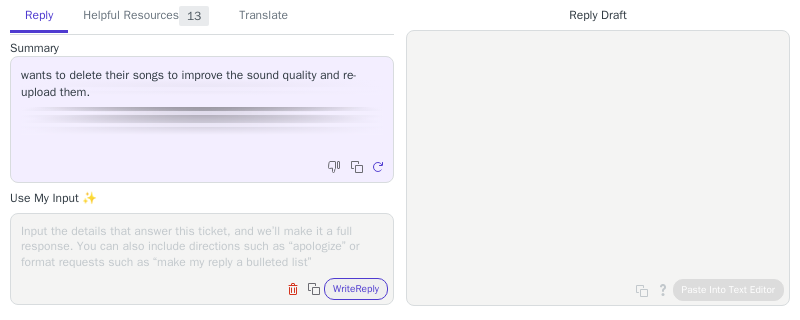 scroll, scrollTop: 0, scrollLeft: 0, axis: both 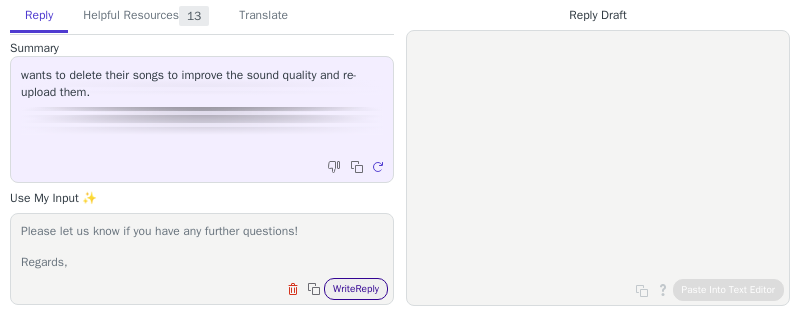 type on "Thanks for reaching out! To perform a takedown, please log into the SymphonicMS and go to Catalog > Releases > Click on the release > Select 'Take Down'. That will take you through the takedown process.
Please let us know if you have any further questions!
Regards," 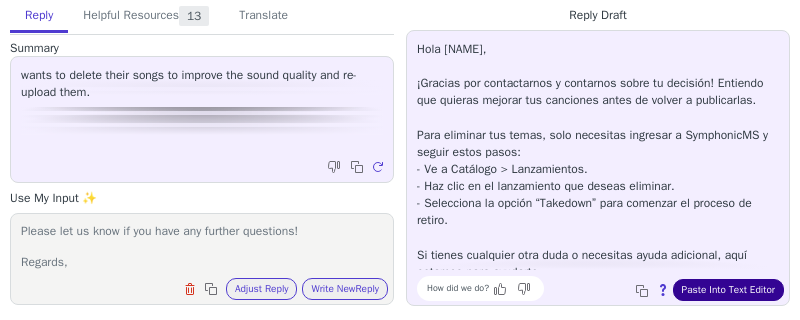 click on "Paste Into Text Editor" at bounding box center [728, 290] 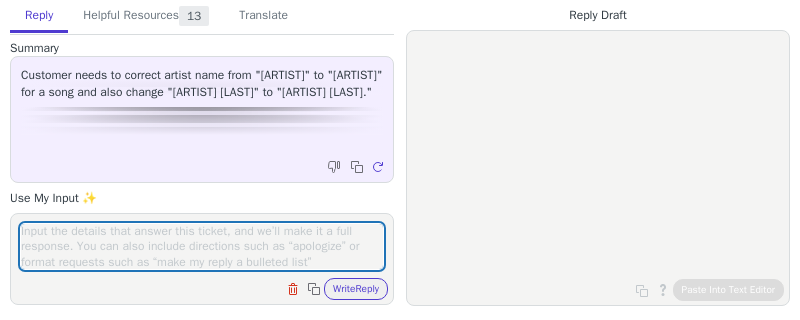 scroll, scrollTop: 0, scrollLeft: 0, axis: both 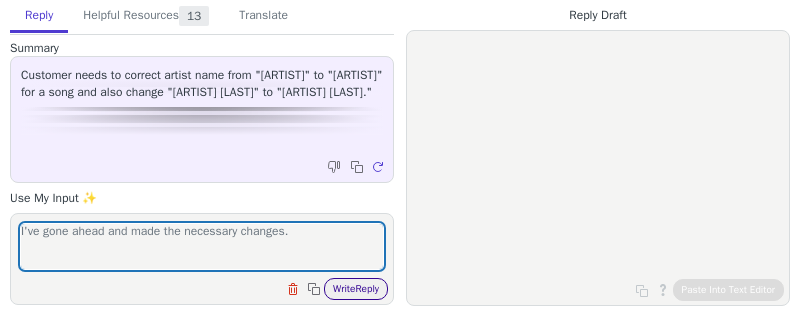 type on "I've gone ahead and made the necessary changes." 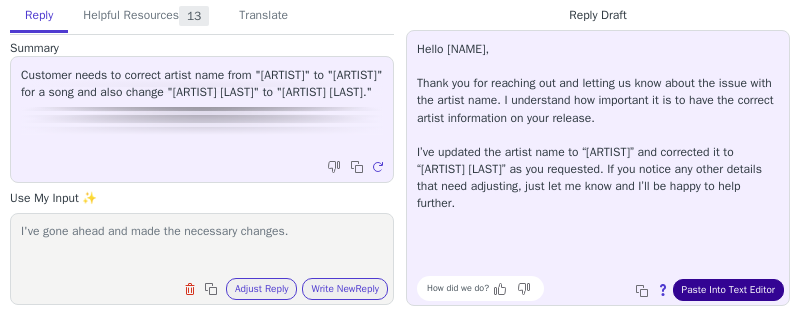 click on "Paste Into Text Editor" at bounding box center (728, 290) 